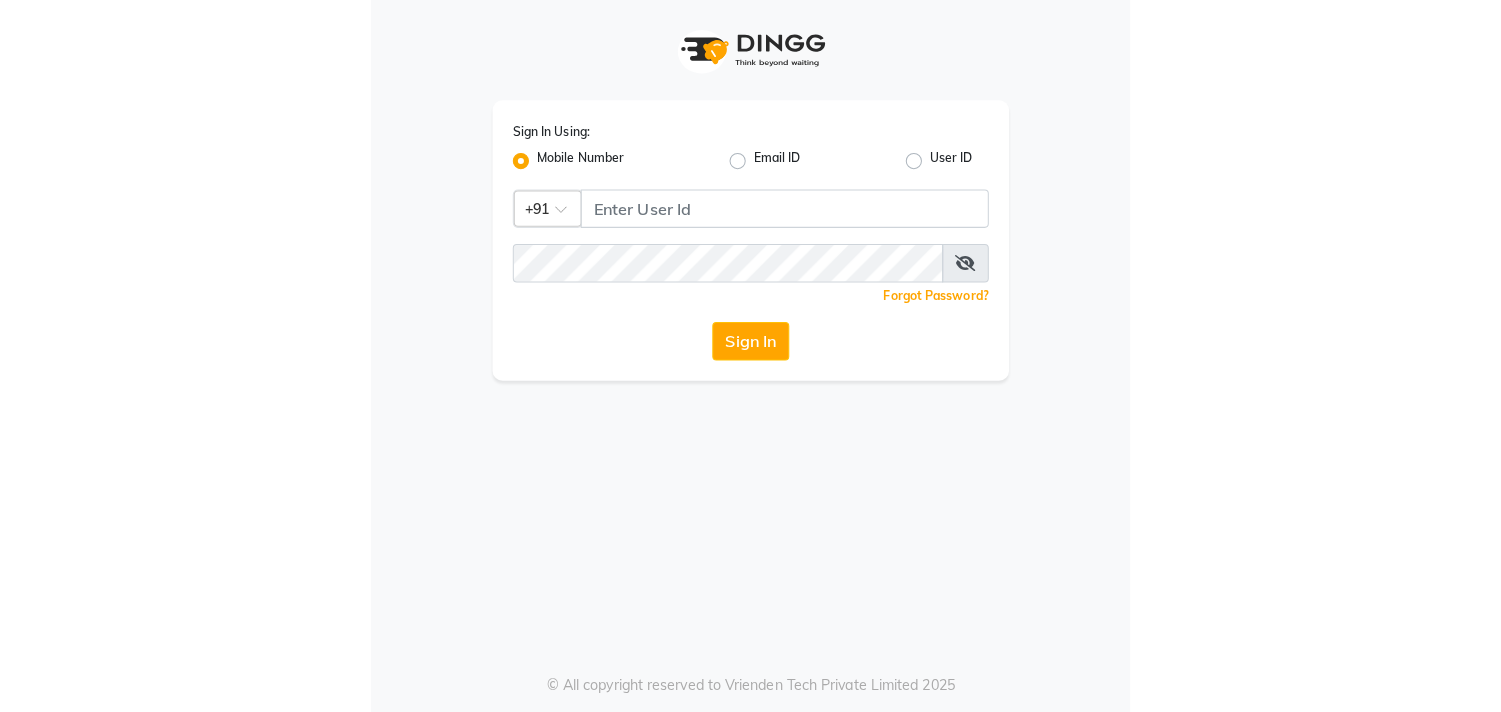 scroll, scrollTop: 0, scrollLeft: 0, axis: both 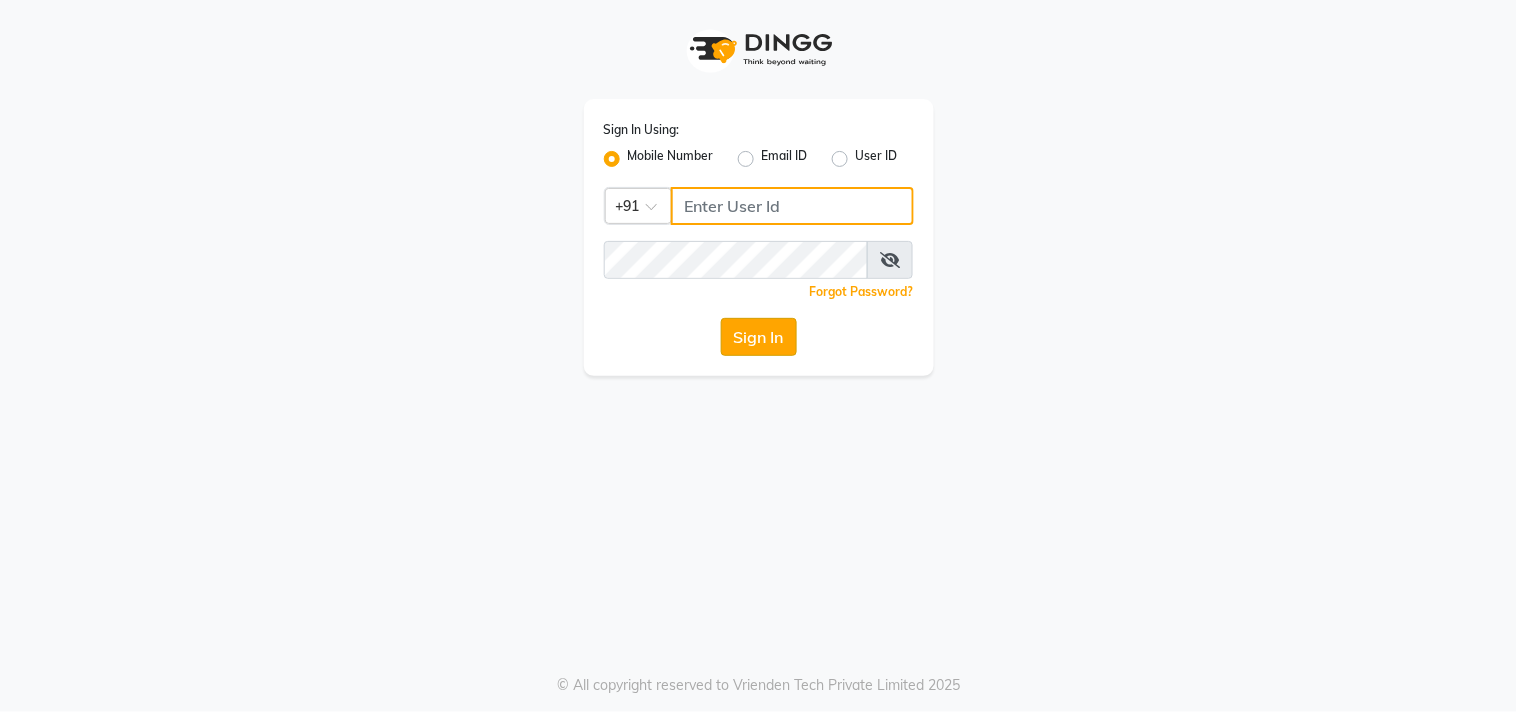 type on "9619367097" 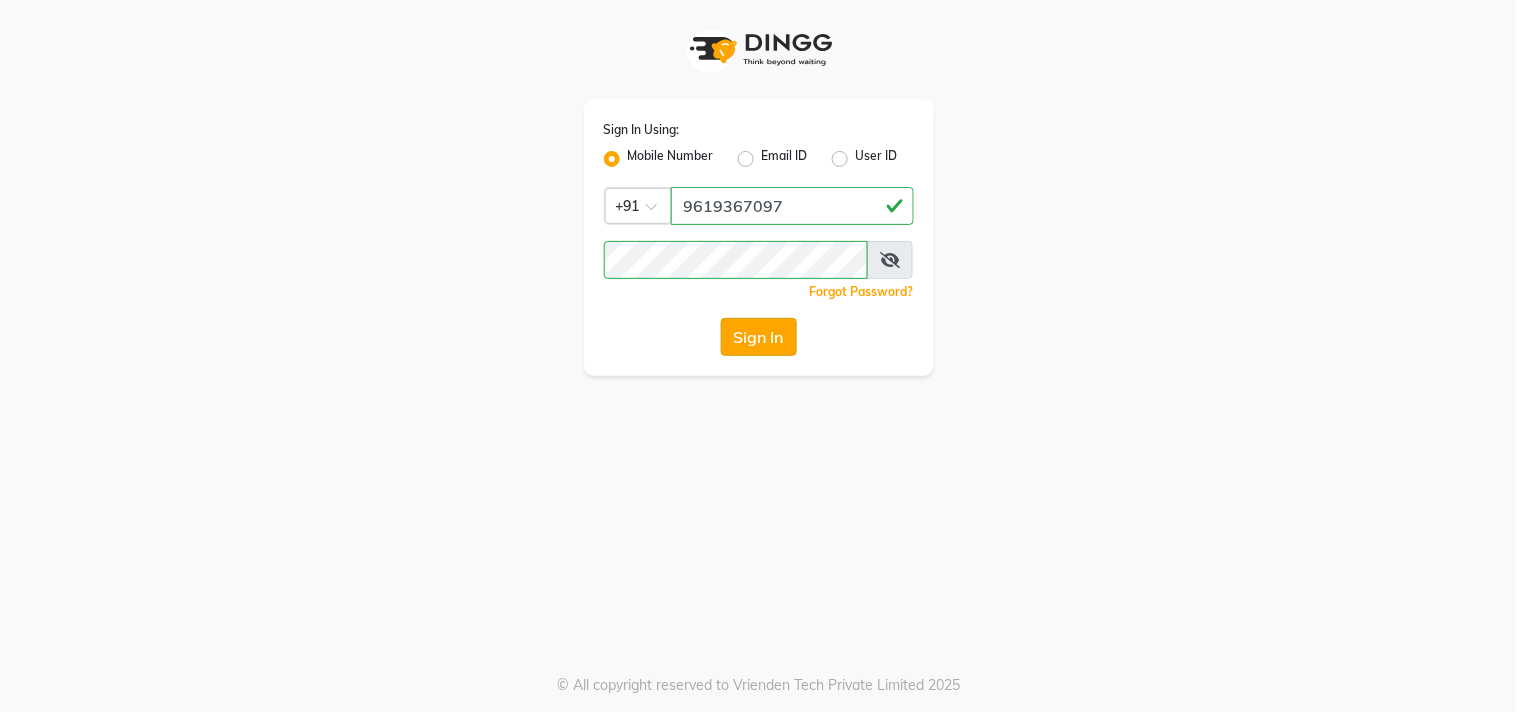 click on "Sign In" 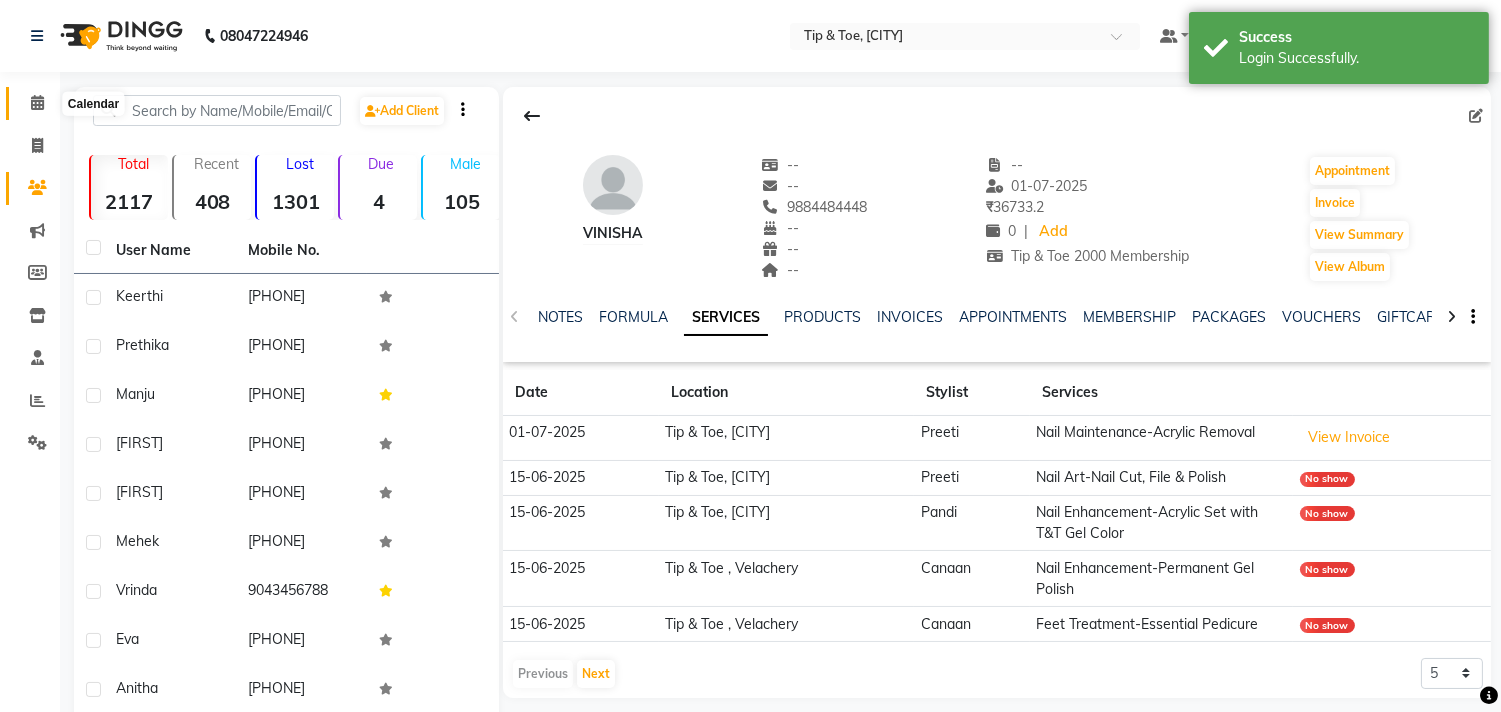 click 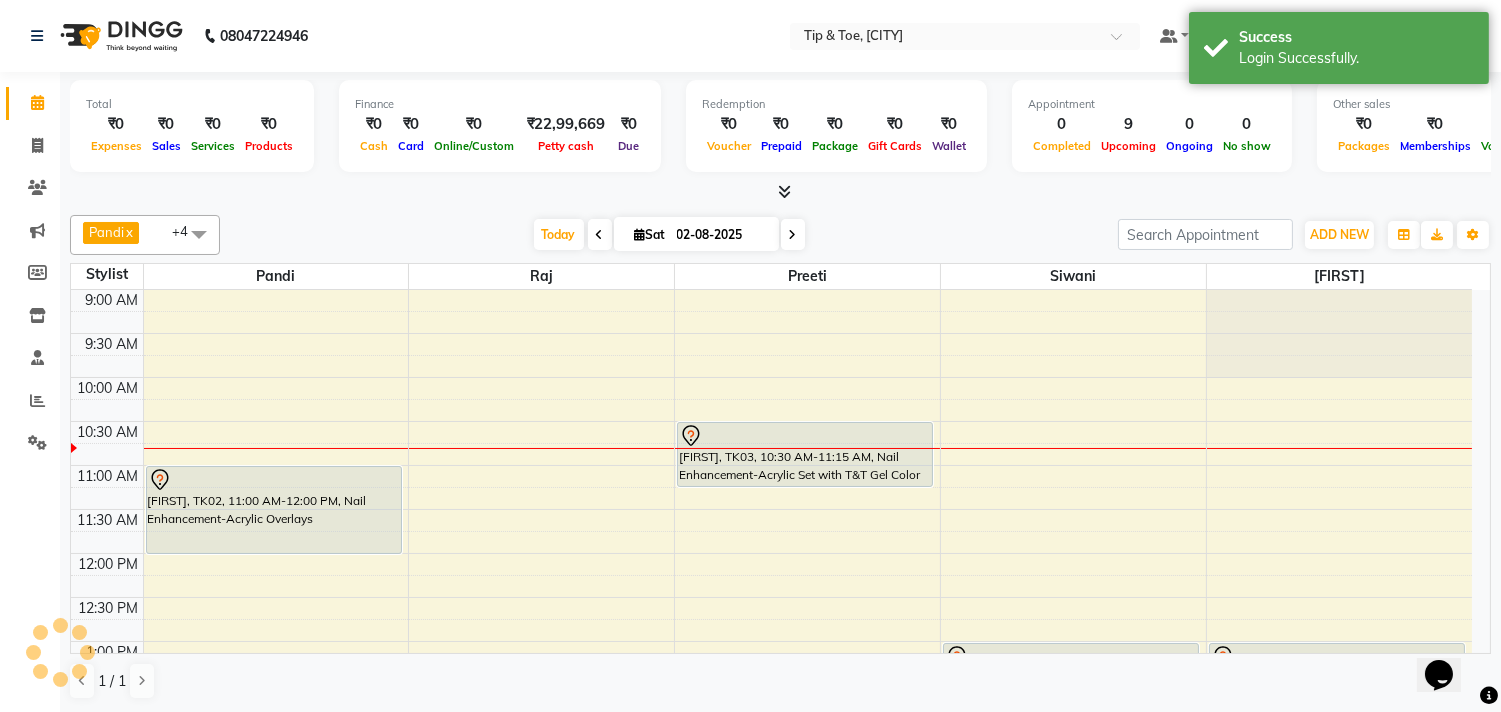 scroll, scrollTop: 0, scrollLeft: 0, axis: both 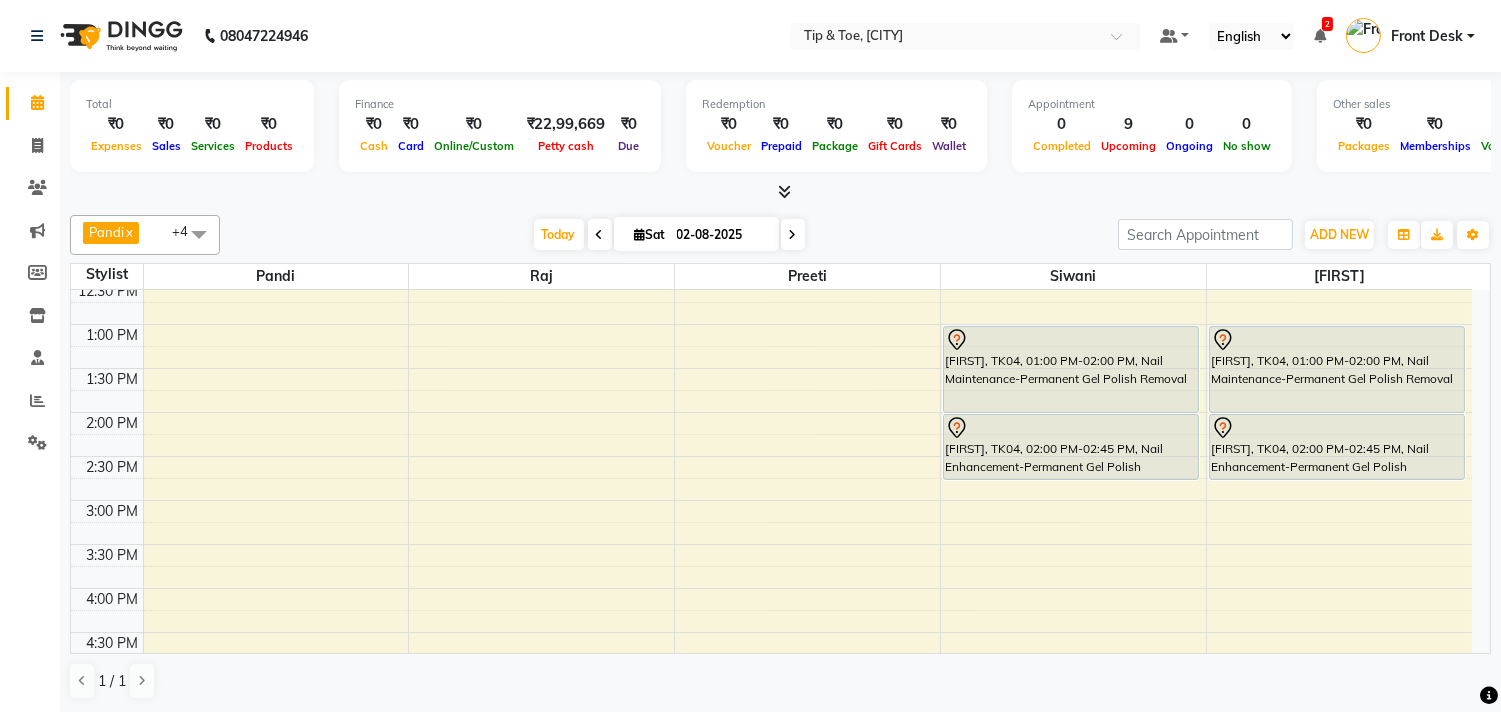 click on "9:00 AM 9:30 AM 10:00 AM 10:30 AM 11:00 AM 11:30 AM 12:00 PM 12:30 PM 1:00 PM 1:30 PM 2:00 PM 2:30 PM 3:00 PM 3:30 PM 4:00 PM 4:30 PM 5:00 PM 5:30 PM 6:00 PM 6:30 PM 7:00 PM 7:30 PM 8:00 PM 8:30 PM 9:00 PM 9:30 PM 10:00 PM 10:30 PM             [FIRST], TK02, 11:00 AM-12:00 PM, Nail Enhancement-Acrylic Overlays             [FIRST], TK01, 06:00 PM-07:00 PM, Nail Enhancement-Acrylic Set with T&T Gel Color             [FIRST], TK01, 06:00 PM-07:00 PM, Pedicure-Essential Pedicure             [FIRST], TK03, 10:30 AM-11:15 AM, Nail Enhancement-Acrylic Set with T&T Gel Color             [FIRST], TK04, 01:00 PM-02:00 PM, Nail Maintenance-Permanent Gel Polish Removal             [FIRST], TK04, 02:00 PM-02:45 PM, Nail Enhancement-Permanent Gel Polish             [FIRST], TK05, 07:45 PM-08:45 PM, Nail Enhancement-Acrylic Set with T&T Gel Color             [FIRST], TK04, 01:00 PM-02:00 PM, Nail Maintenance-Permanent Gel Polish Removal             [FIRST], TK04, 02:00 PM-02:45 PM, Nail Enhancement-Permanent Gel Polish" at bounding box center [771, 588] 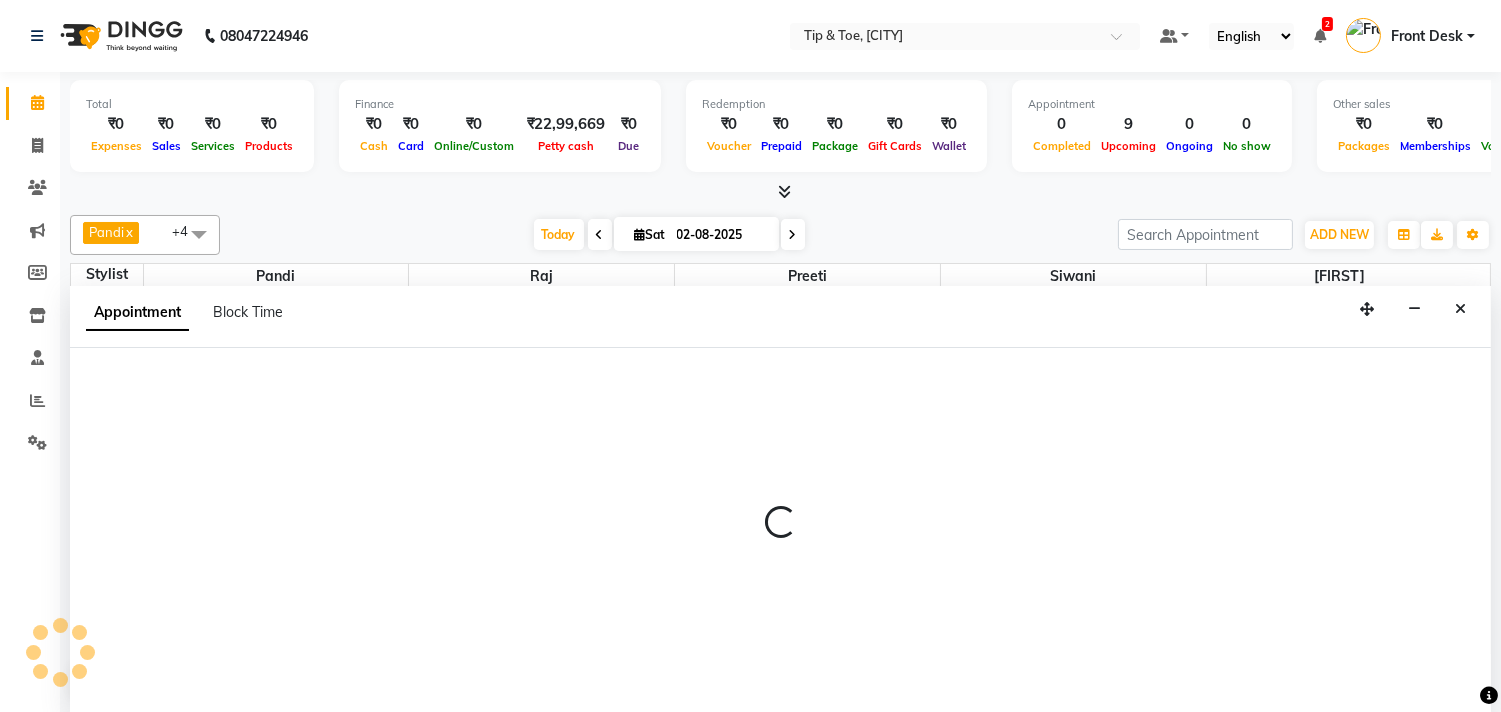 select on "39915" 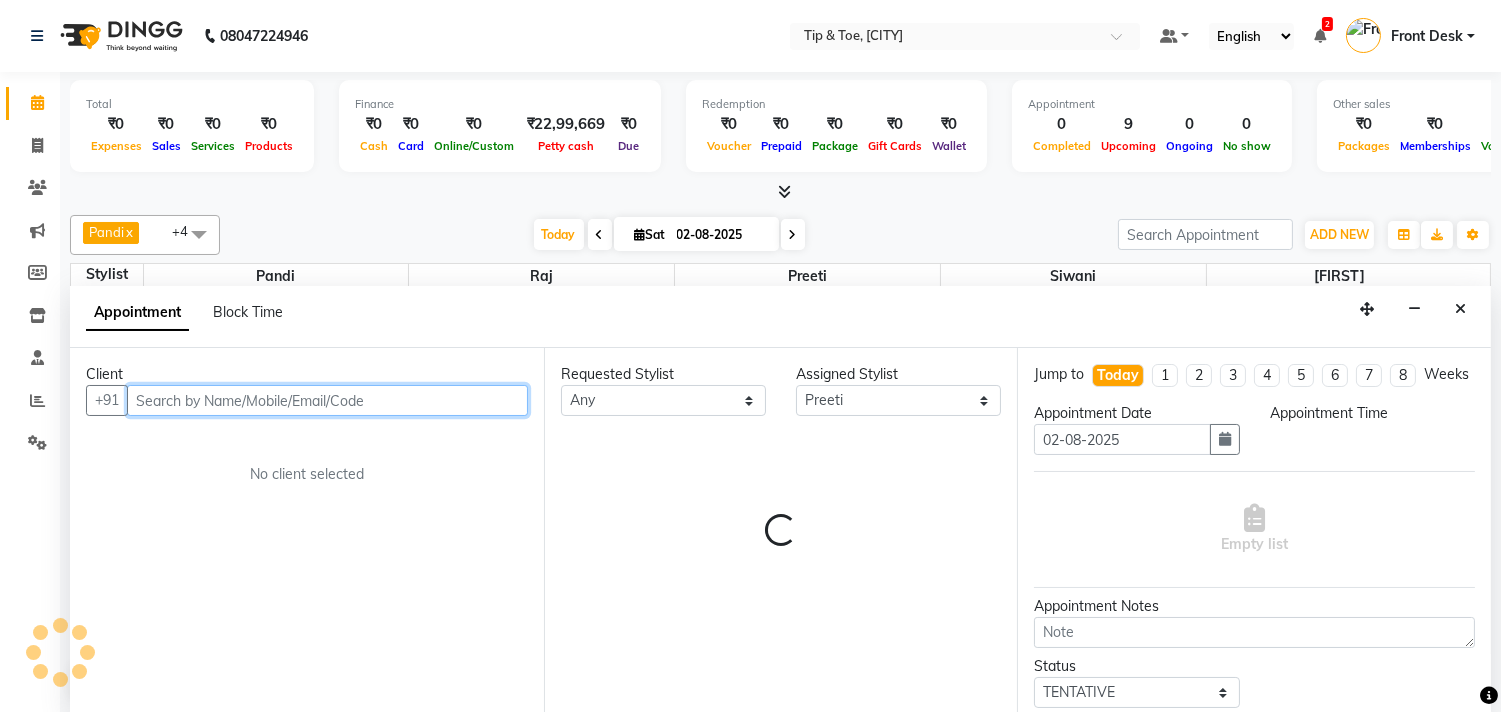 select on "825" 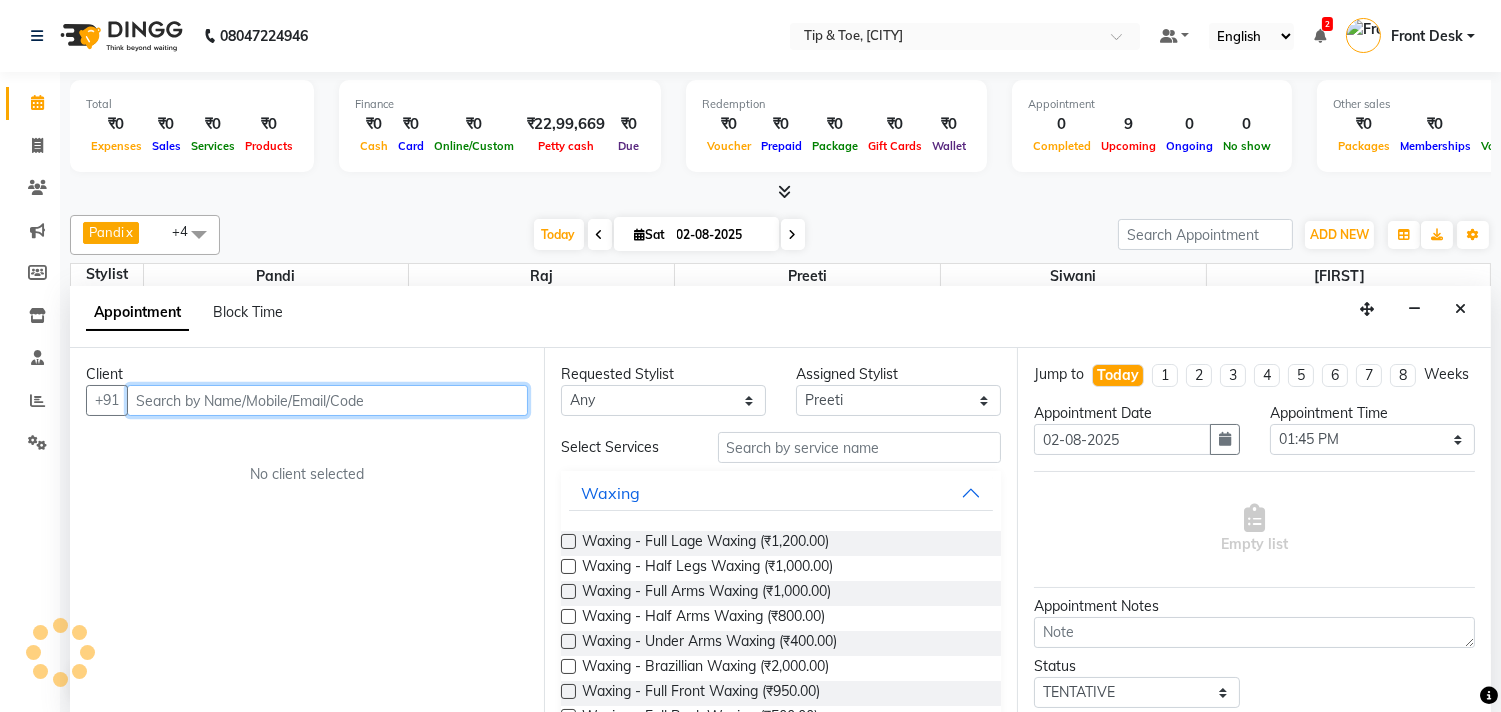 scroll, scrollTop: 1, scrollLeft: 0, axis: vertical 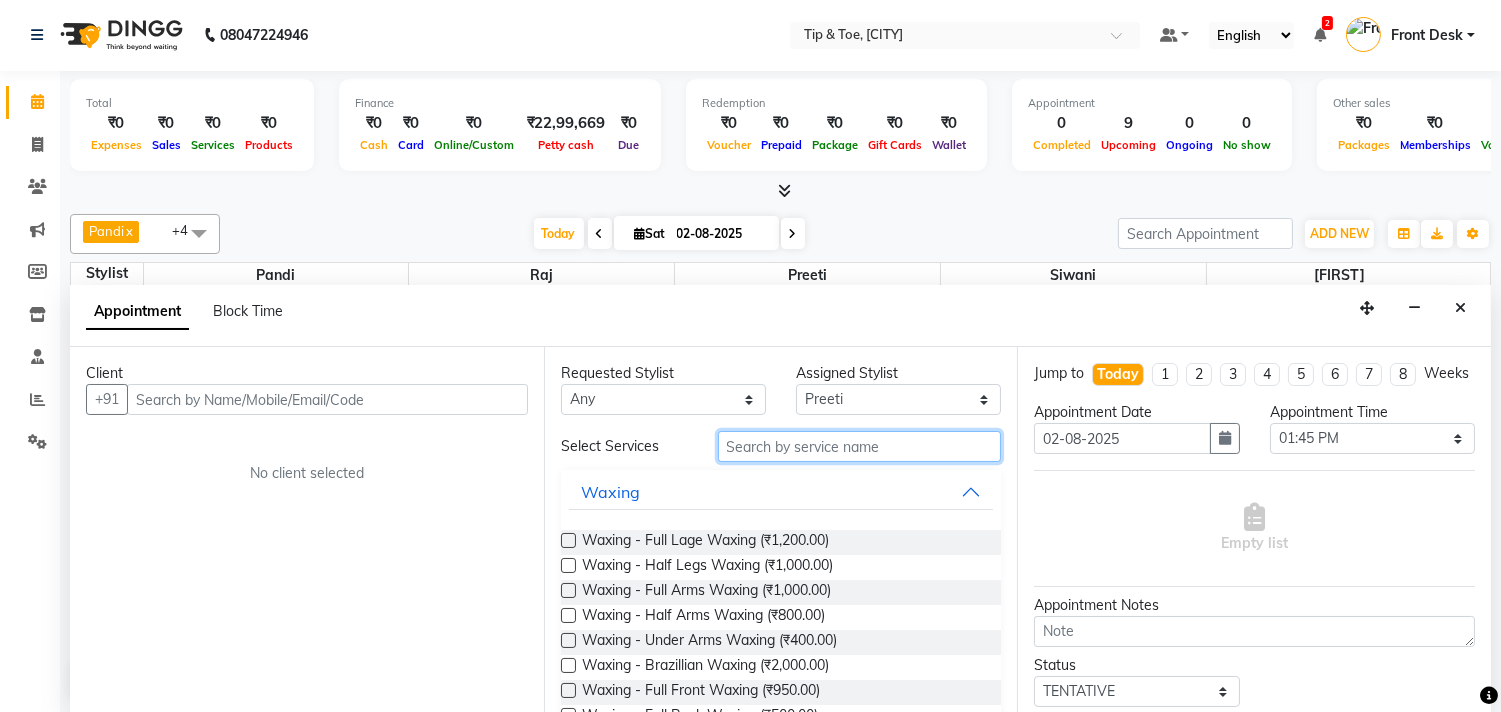 click at bounding box center [860, 446] 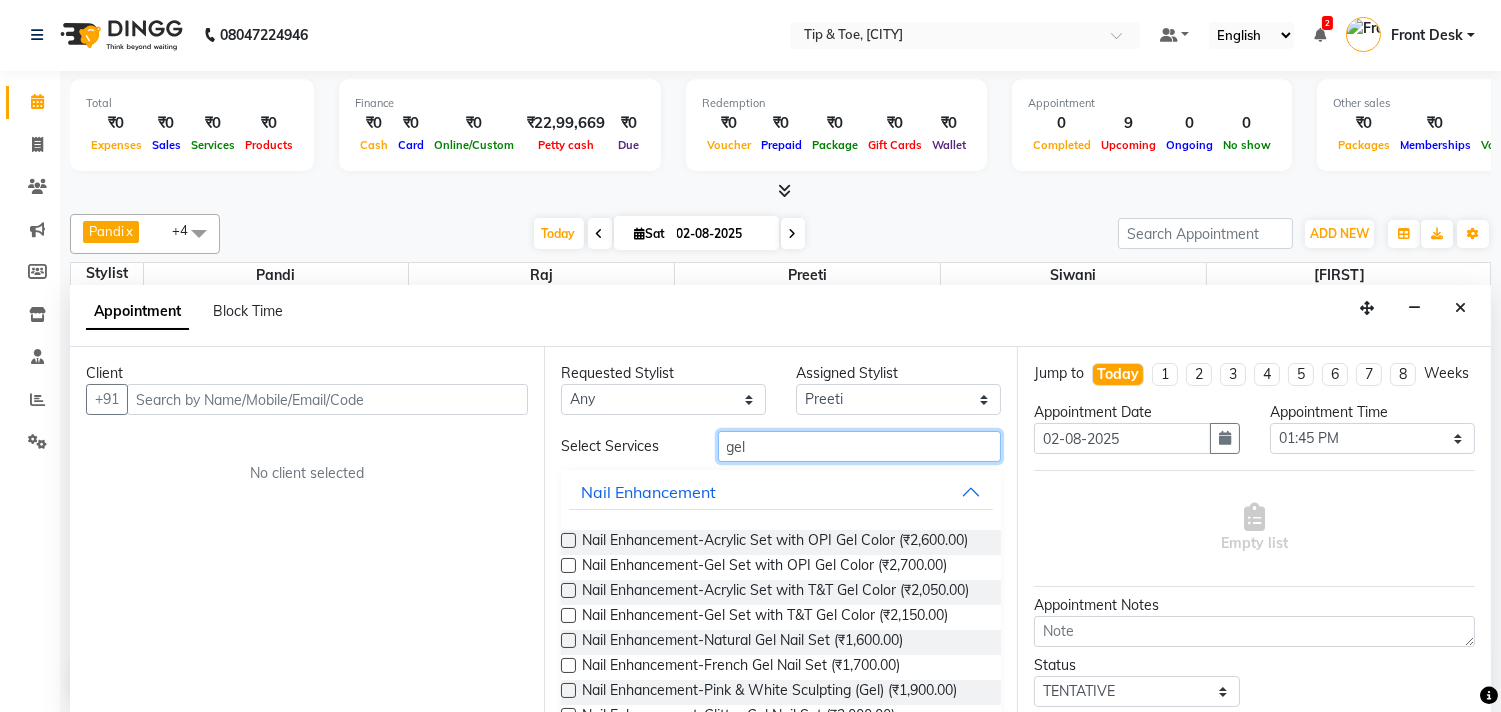 type on "gel" 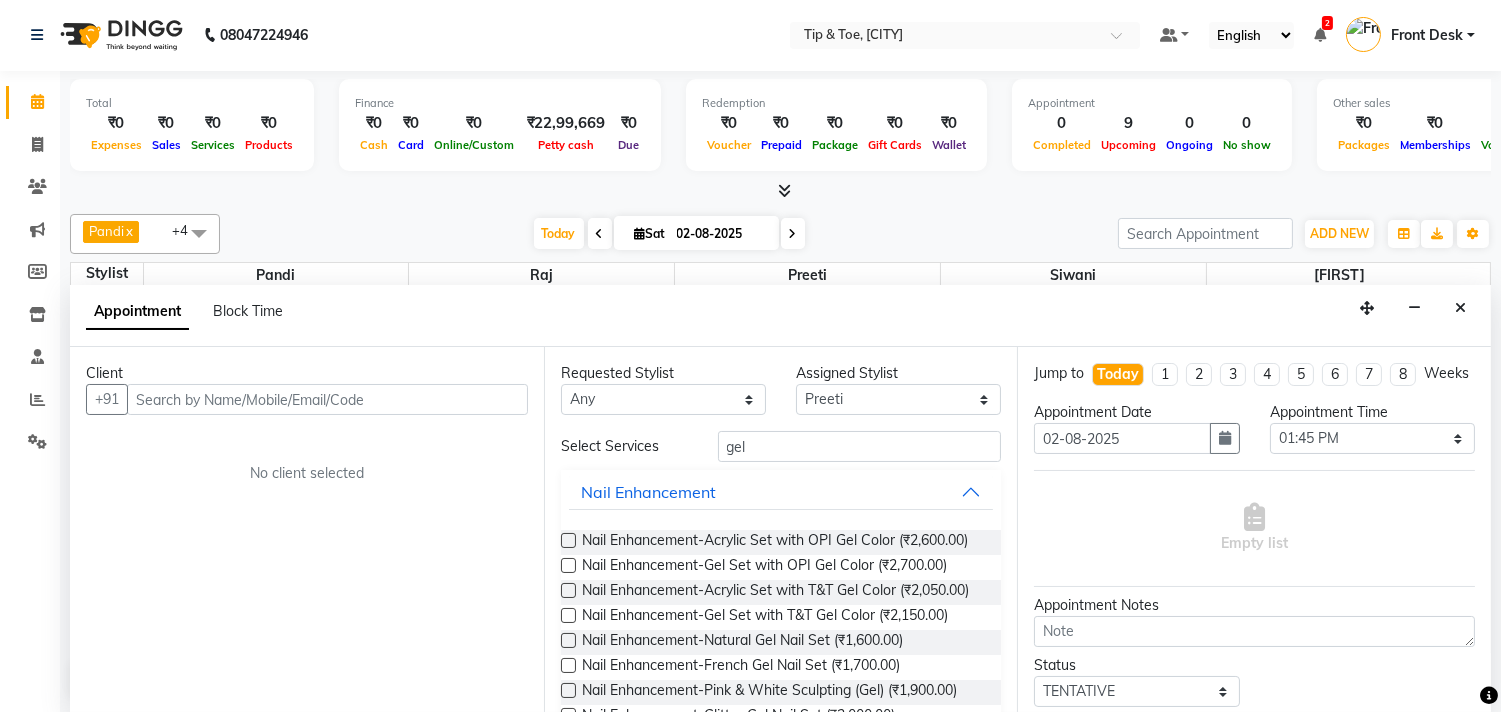click at bounding box center [568, 590] 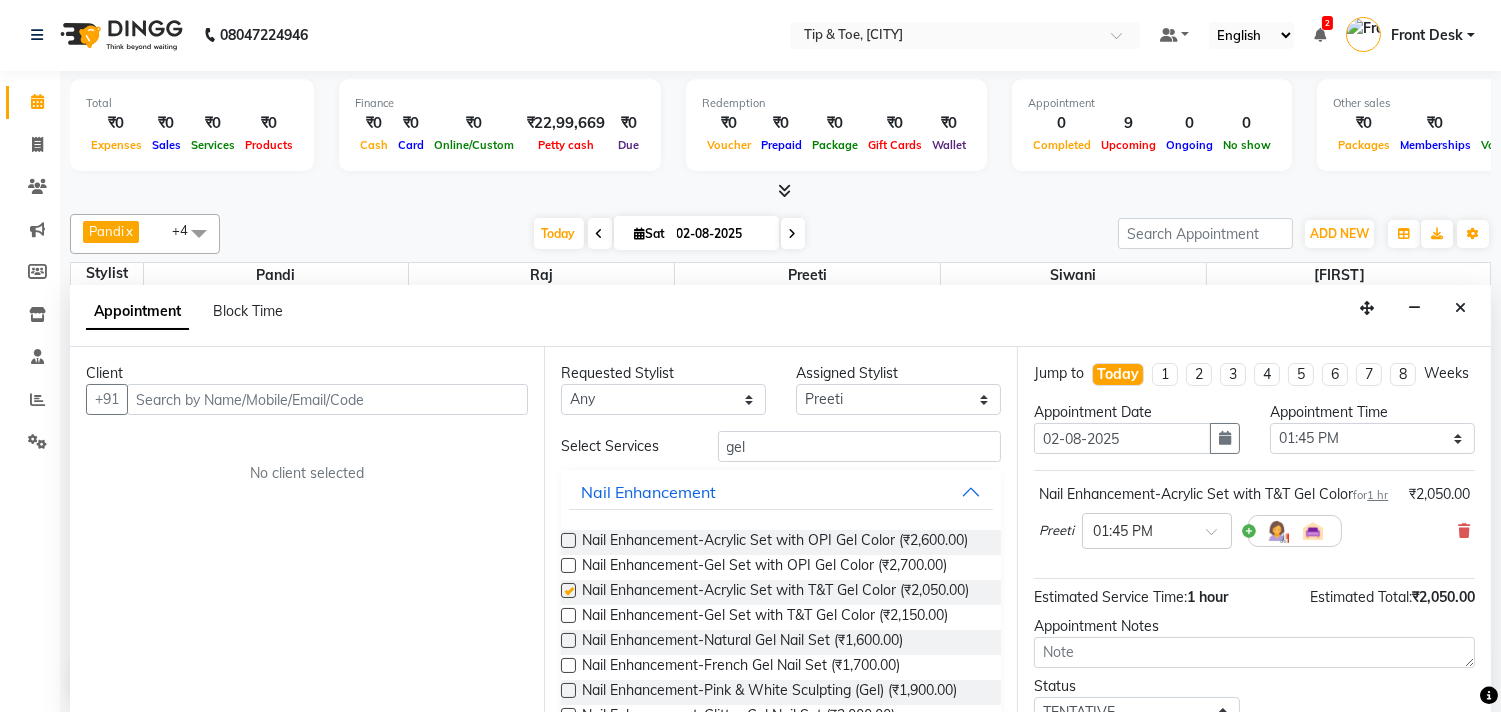 checkbox on "false" 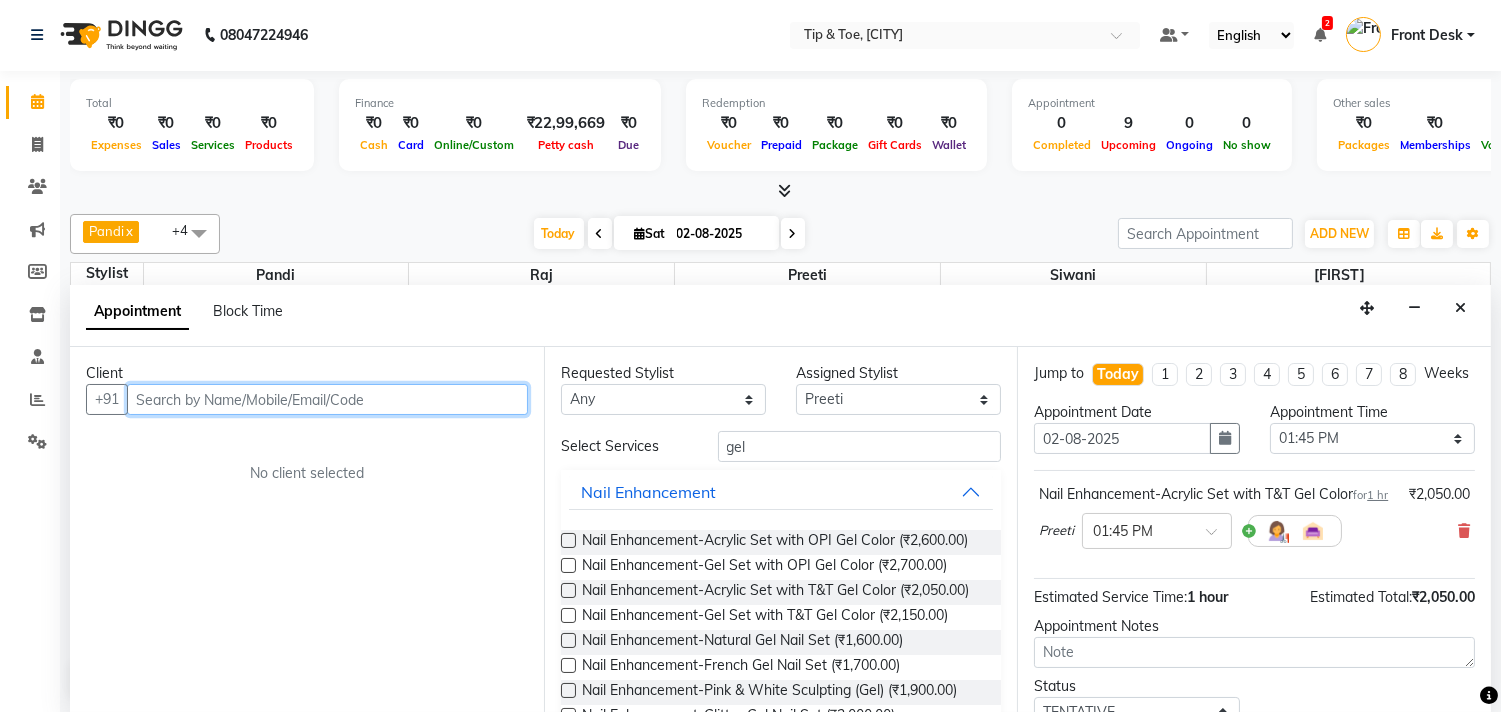 click at bounding box center [327, 399] 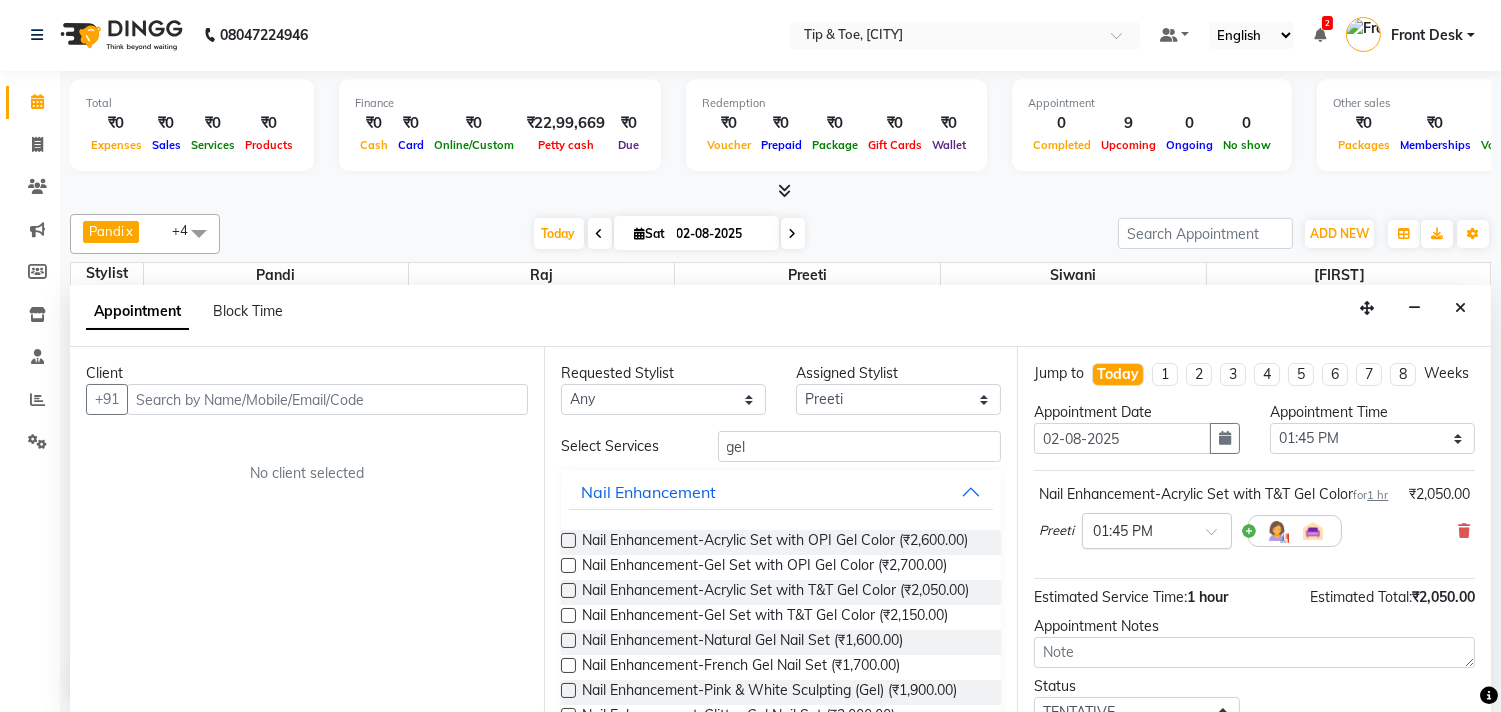 click at bounding box center (1218, 537) 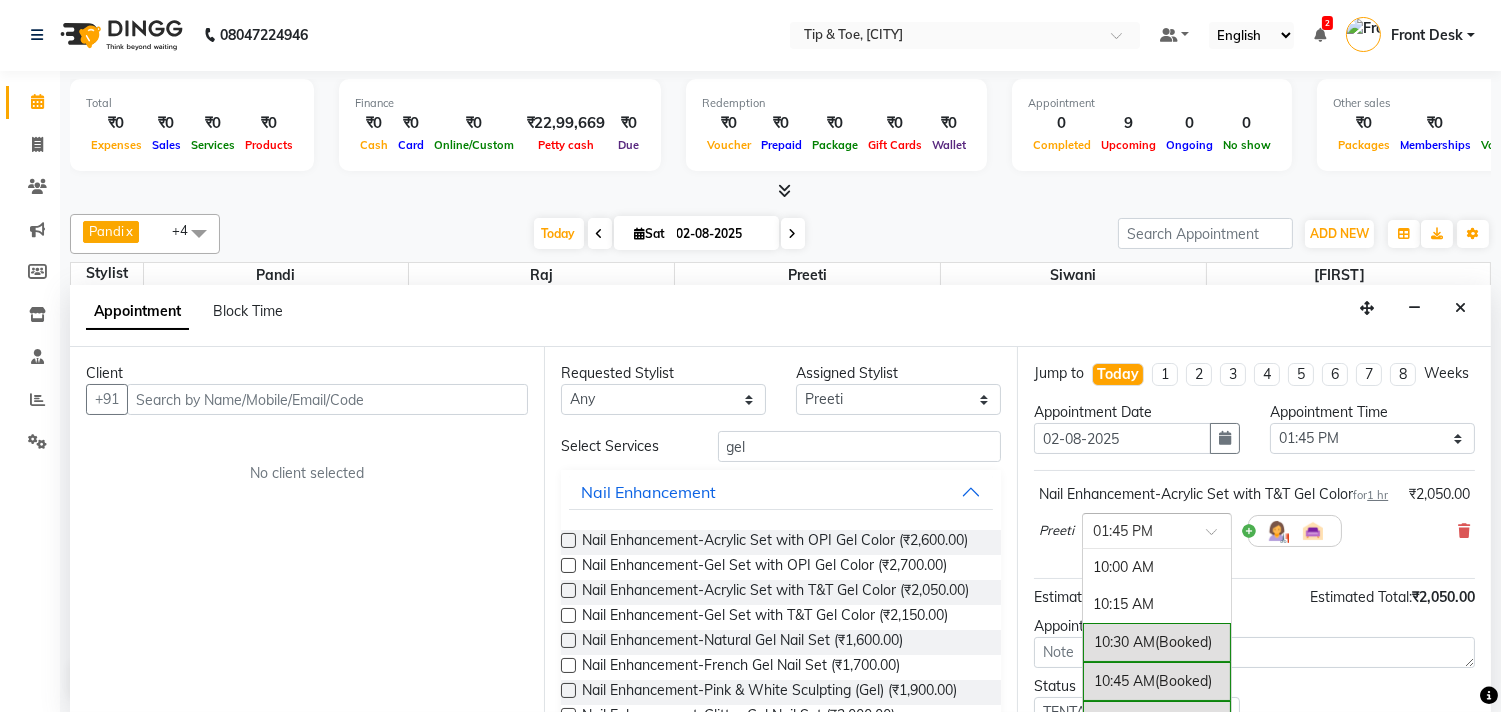 scroll, scrollTop: 561, scrollLeft: 0, axis: vertical 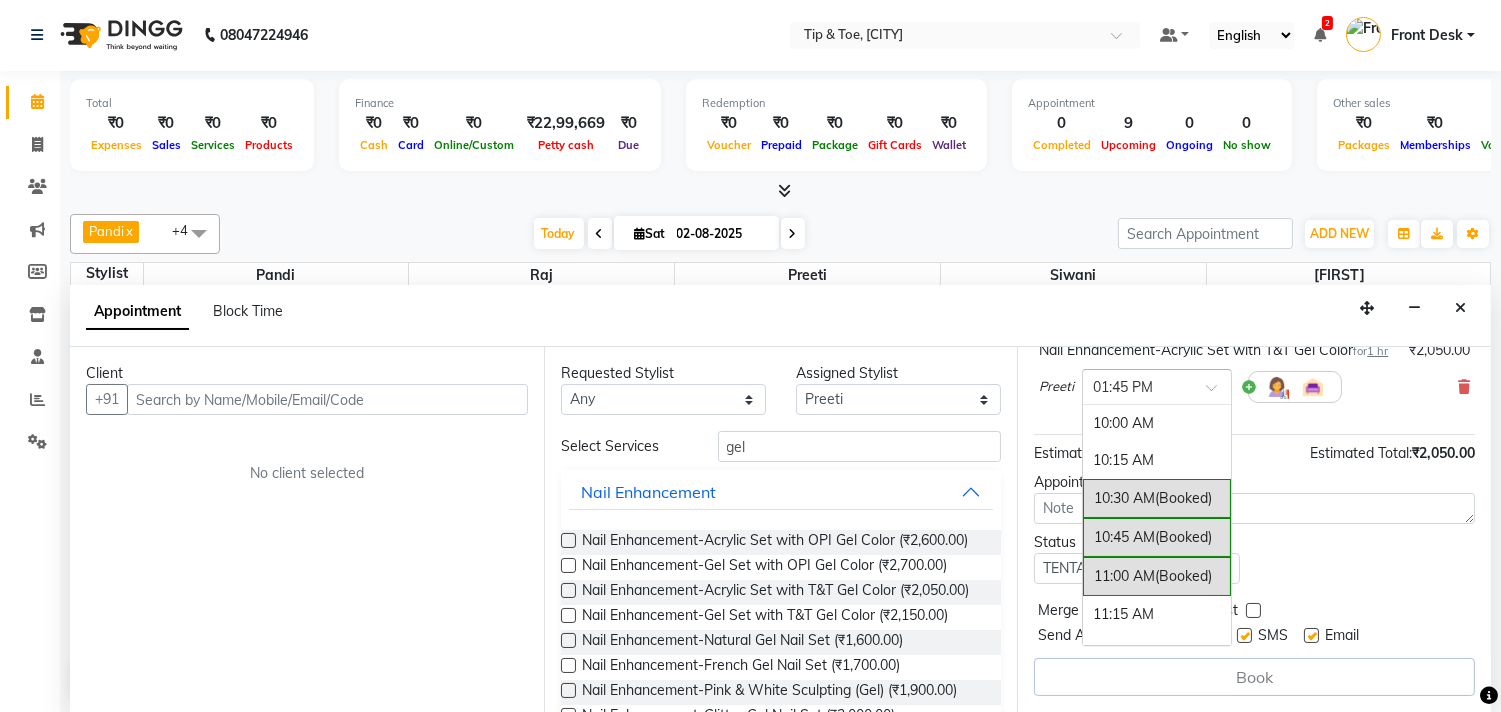 click at bounding box center [1218, 393] 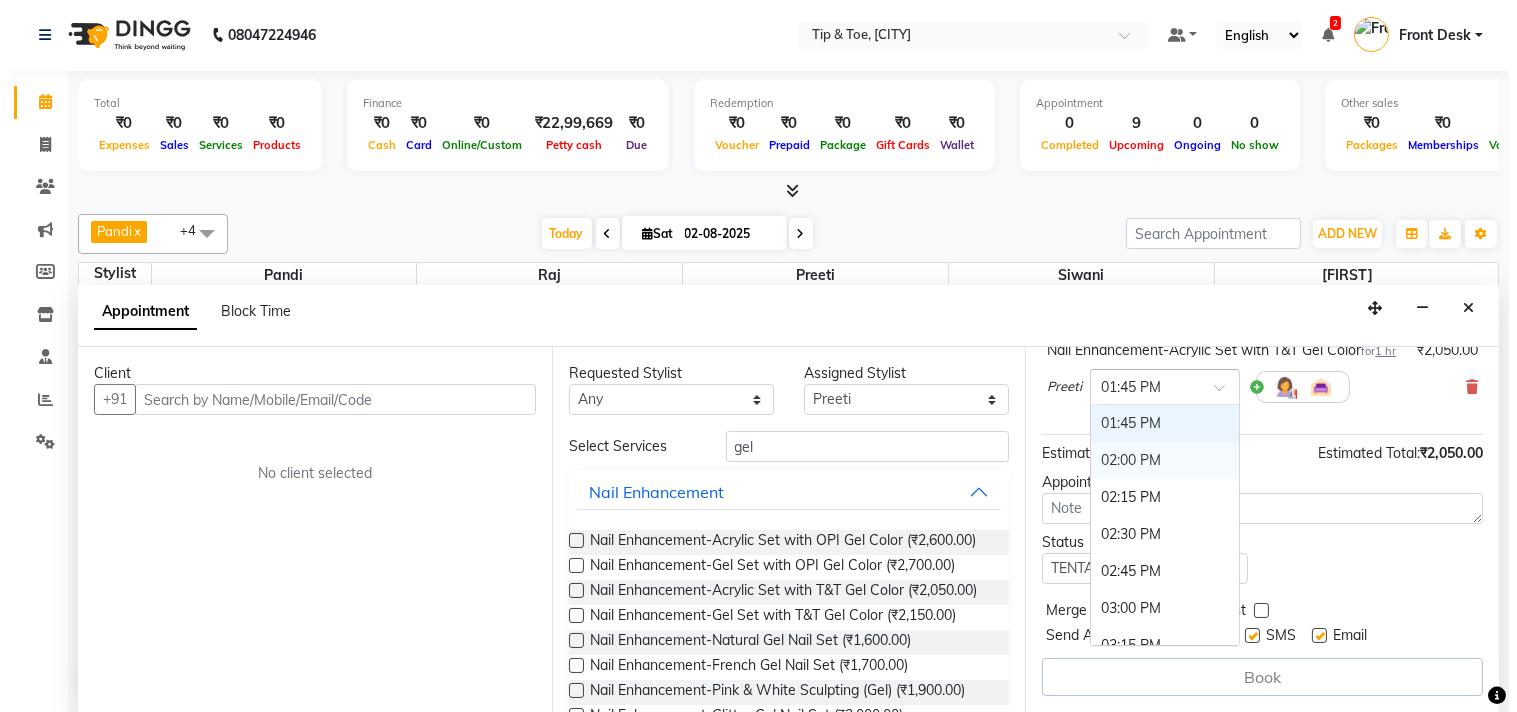 scroll, scrollTop: 351, scrollLeft: 0, axis: vertical 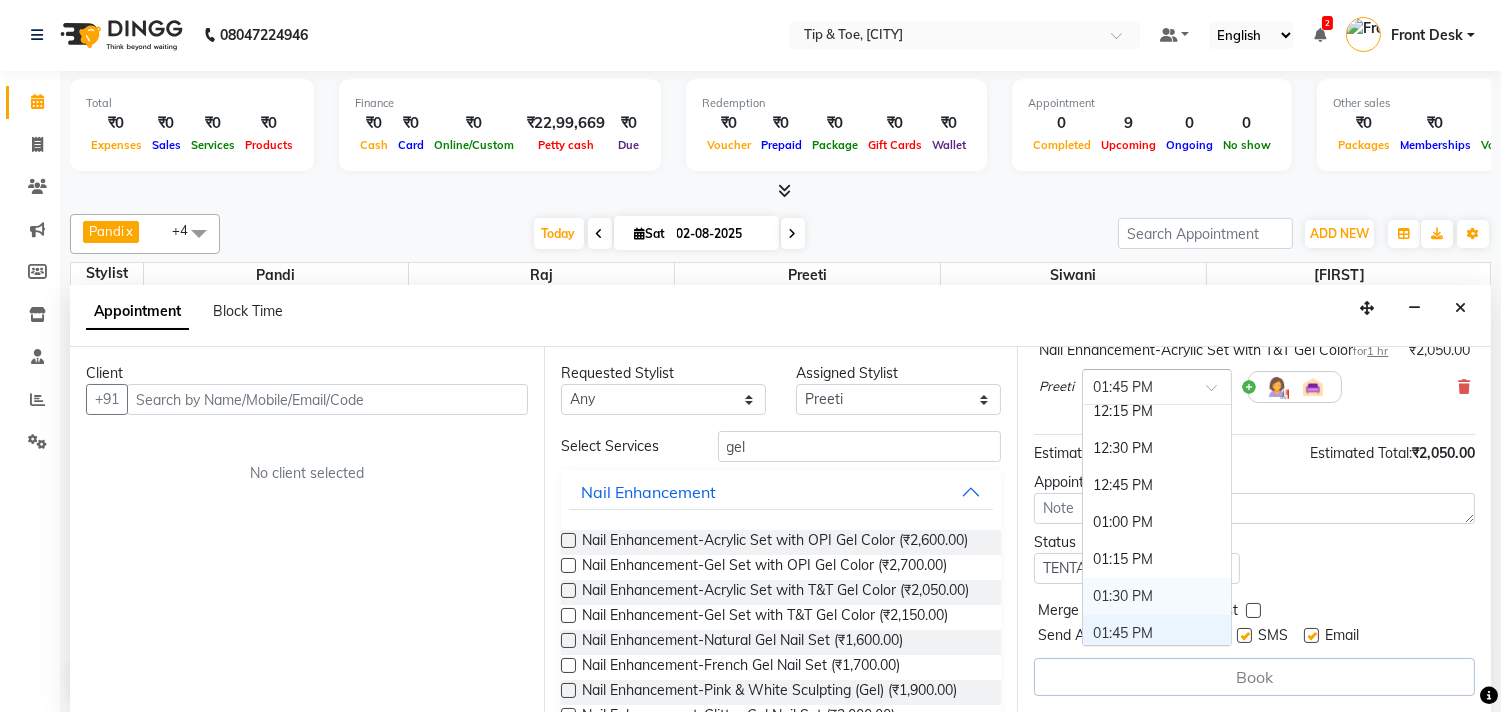 click on "01:30 PM" at bounding box center (1157, 596) 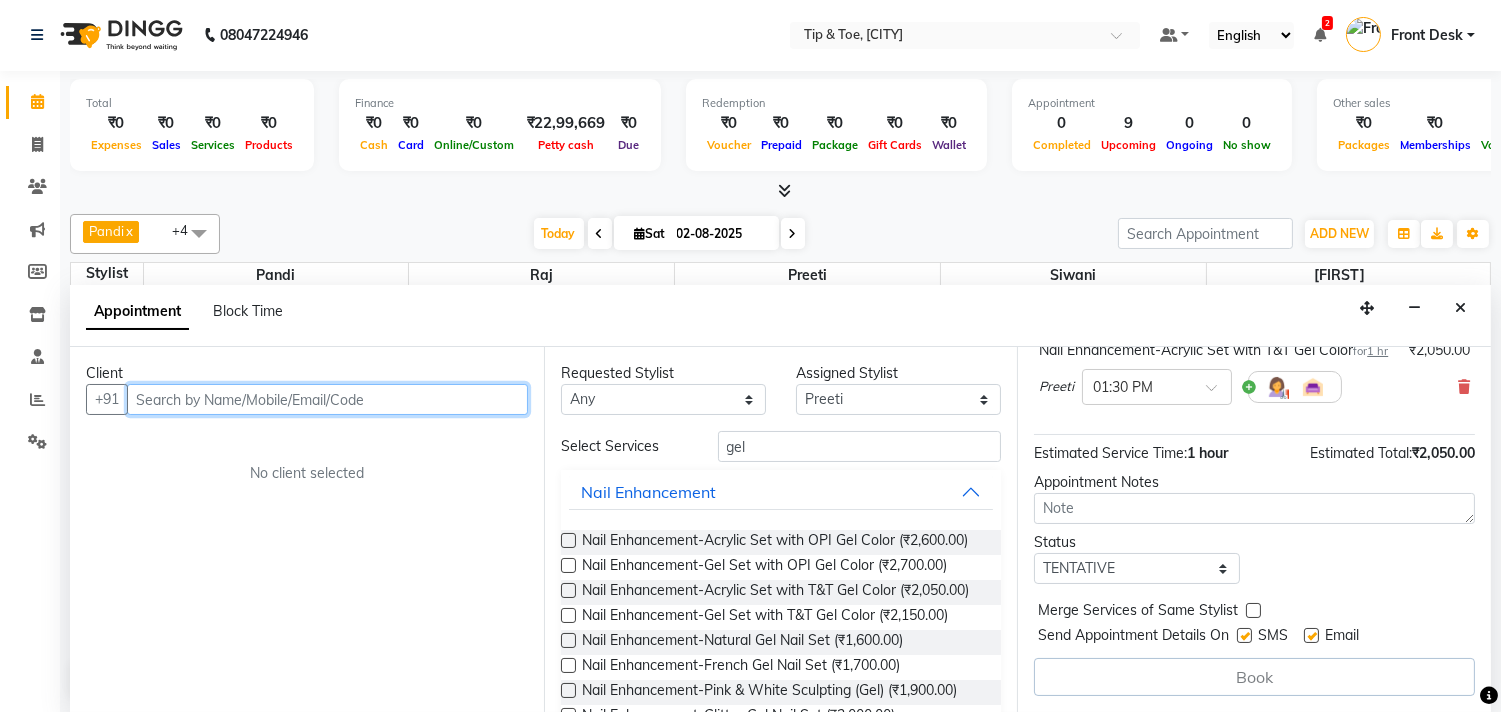click at bounding box center [327, 399] 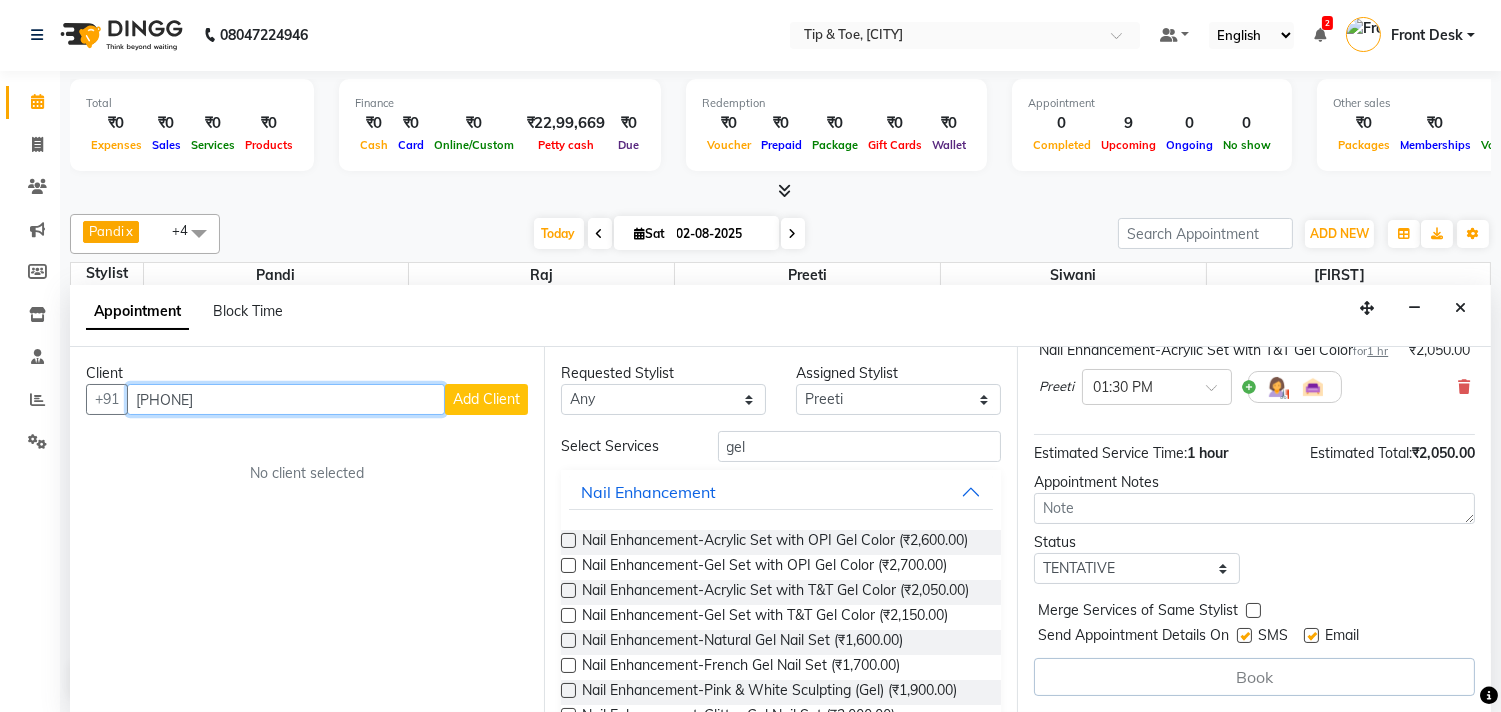 type on "[PHONE]" 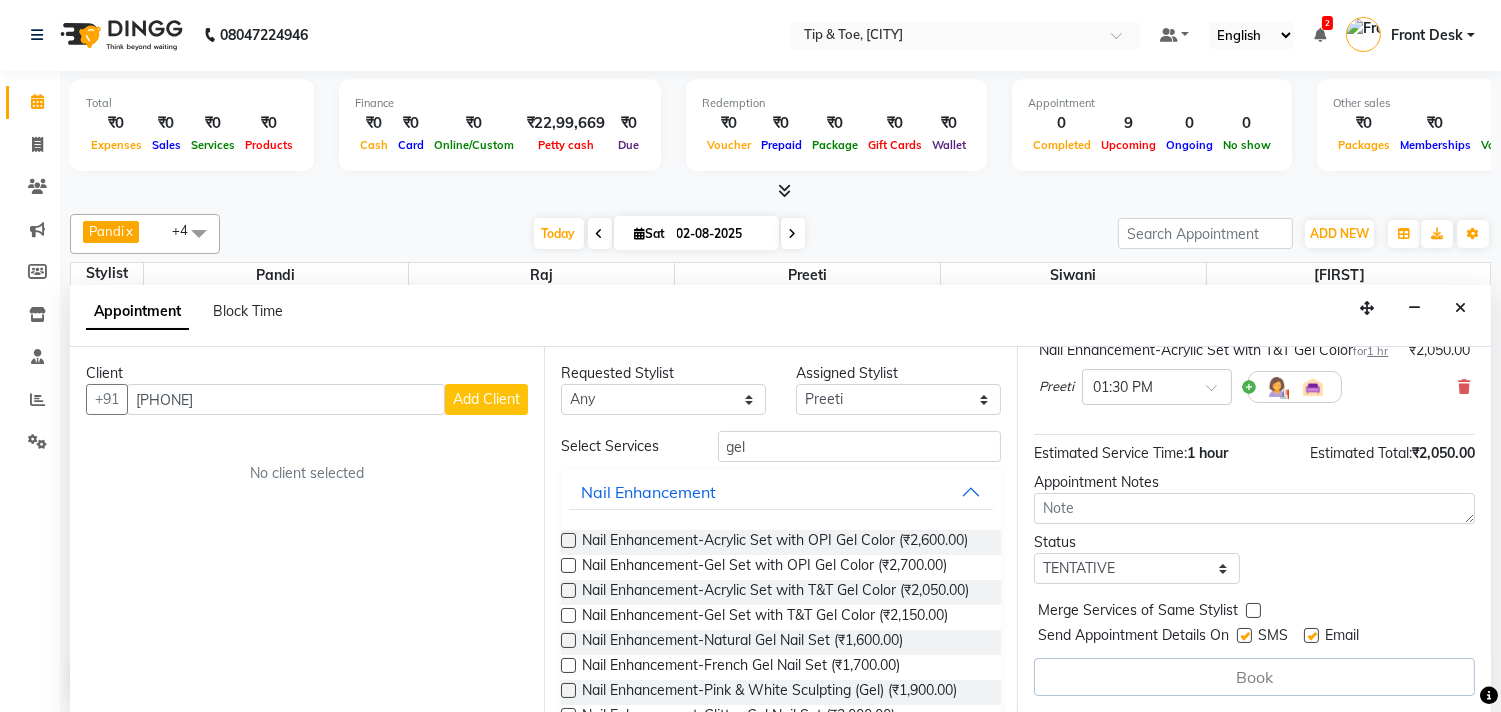 click on "Add Client" at bounding box center [486, 399] 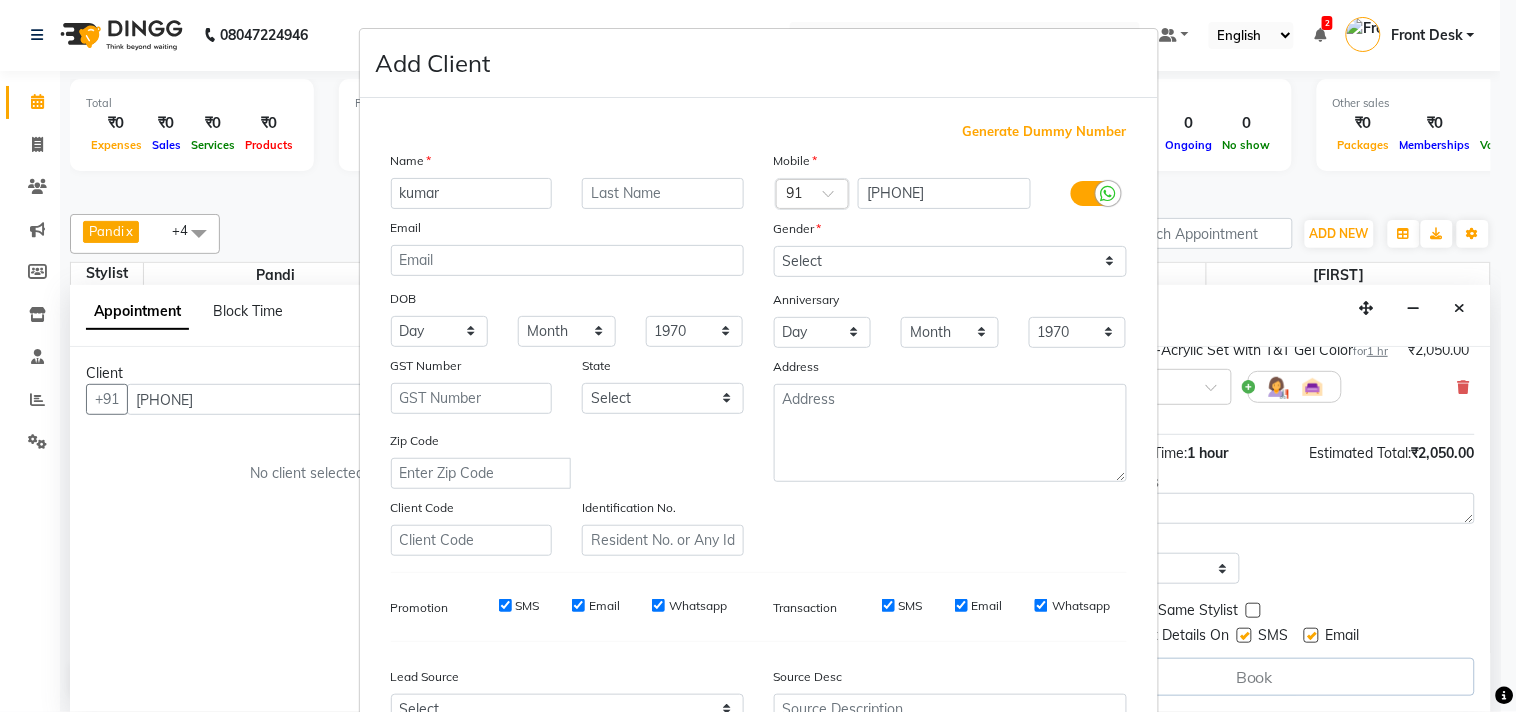 type on "kumar" 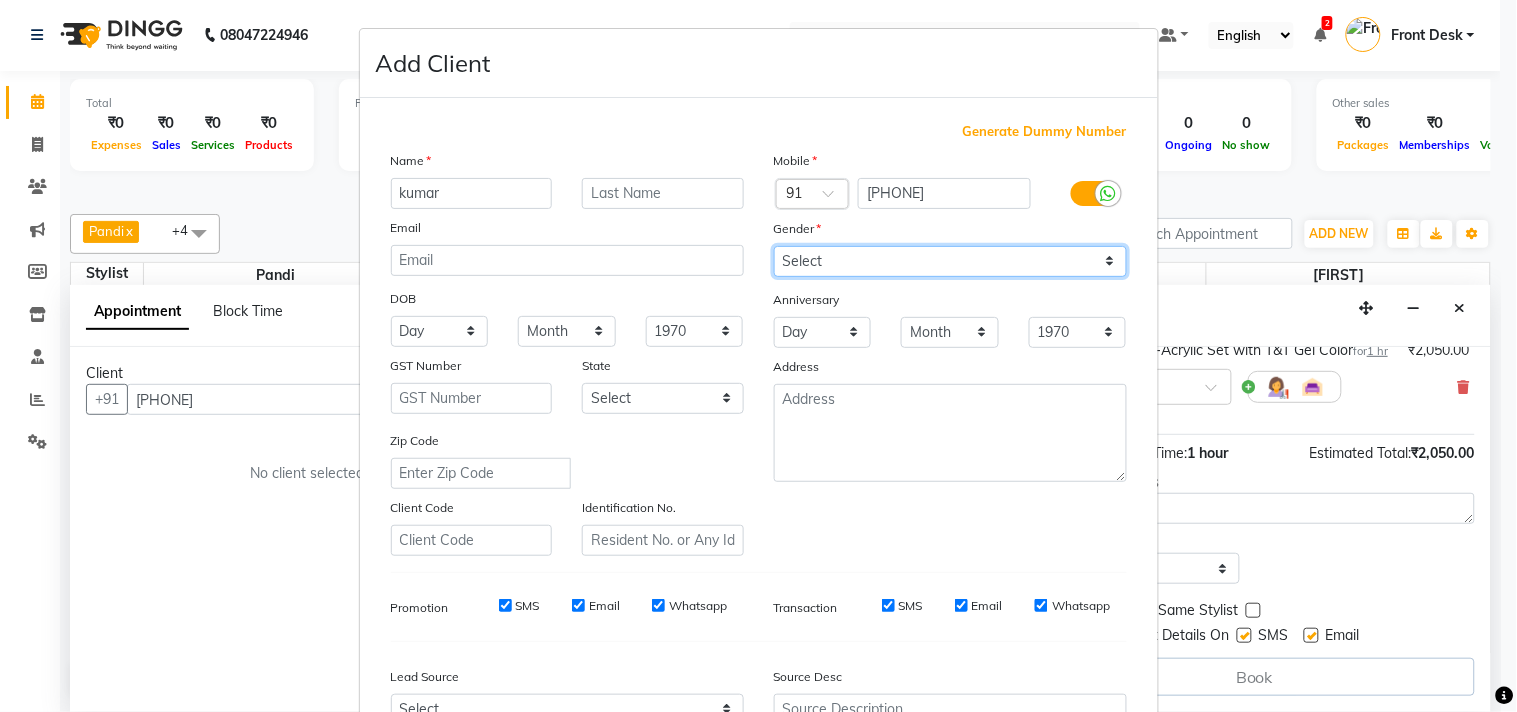 click on "Select Male Female Other Prefer Not To Say" at bounding box center [950, 261] 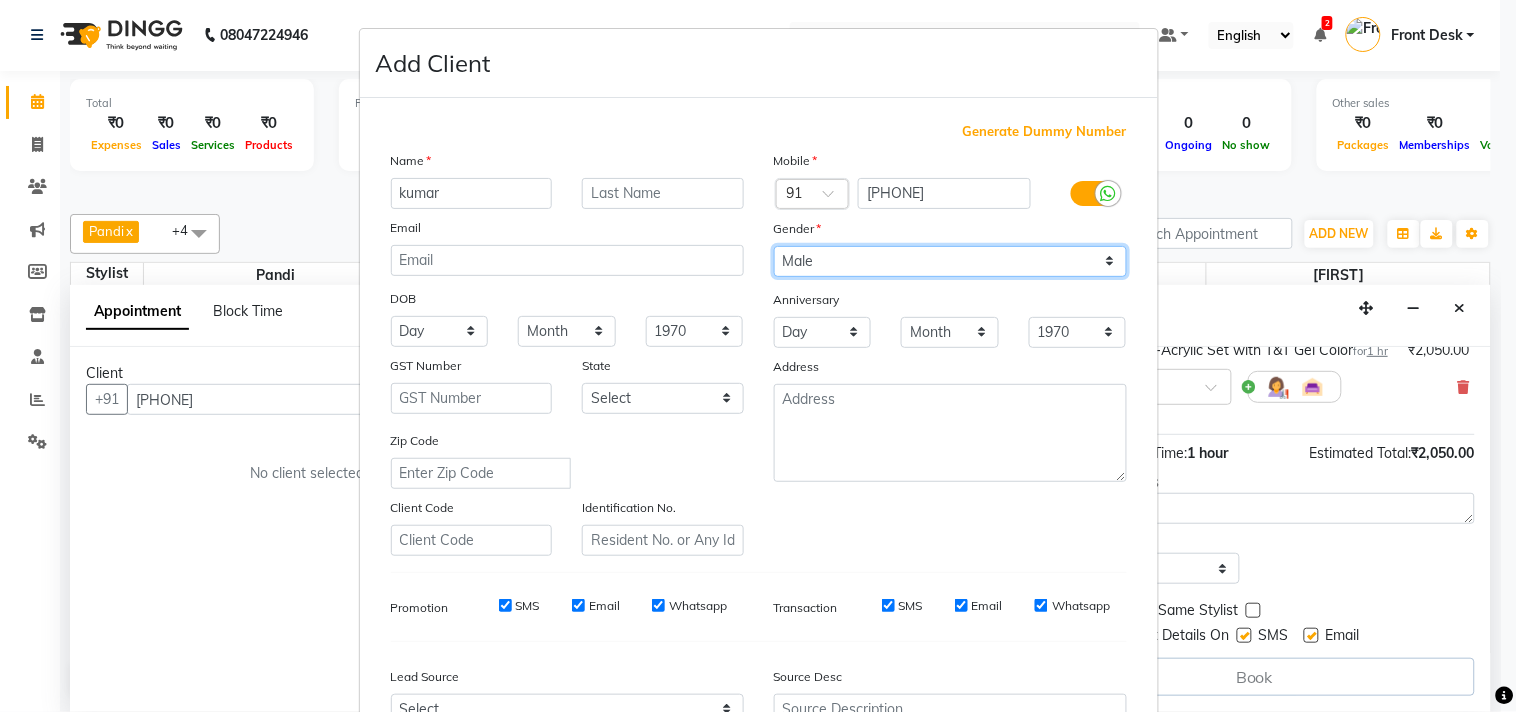 click on "Select Male Female Other Prefer Not To Say" at bounding box center [950, 261] 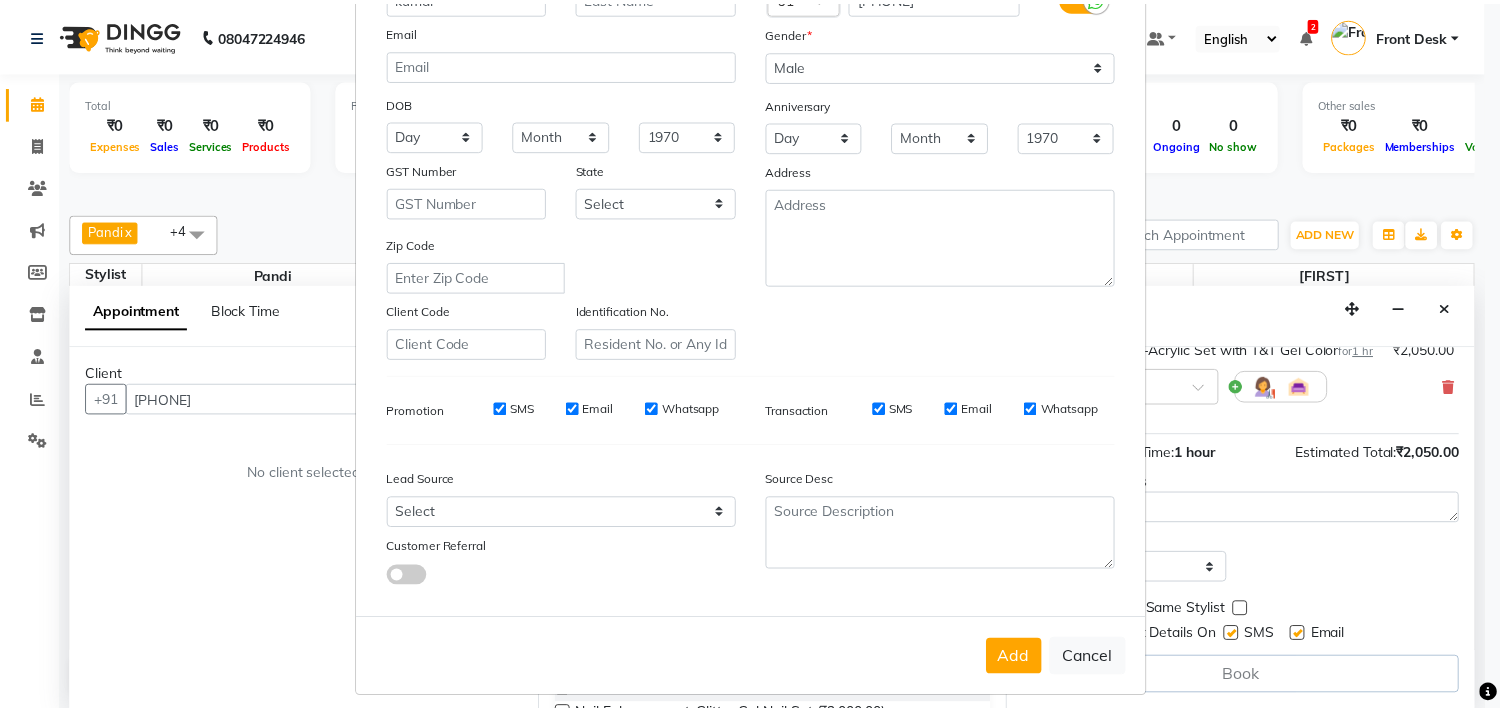 scroll, scrollTop: 212, scrollLeft: 0, axis: vertical 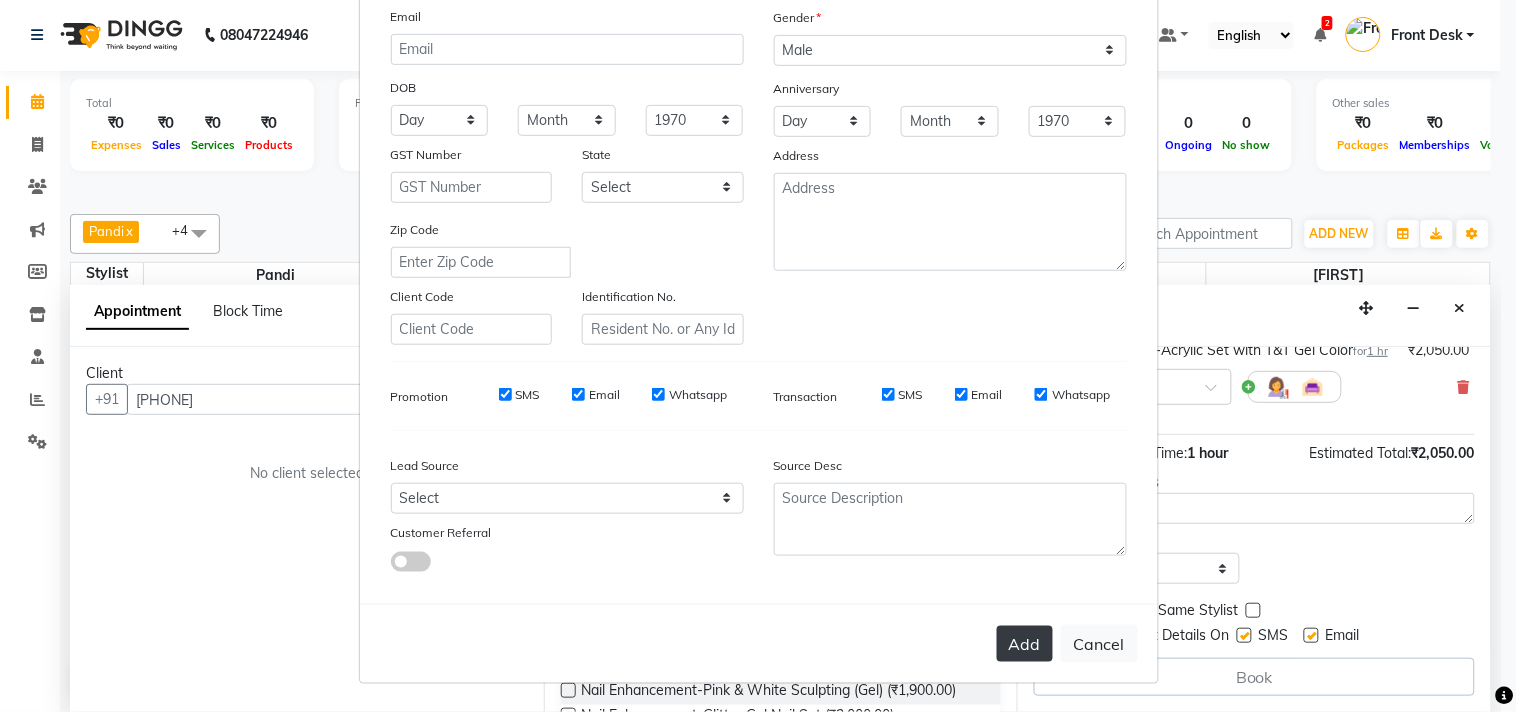click on "Add" at bounding box center [1025, 644] 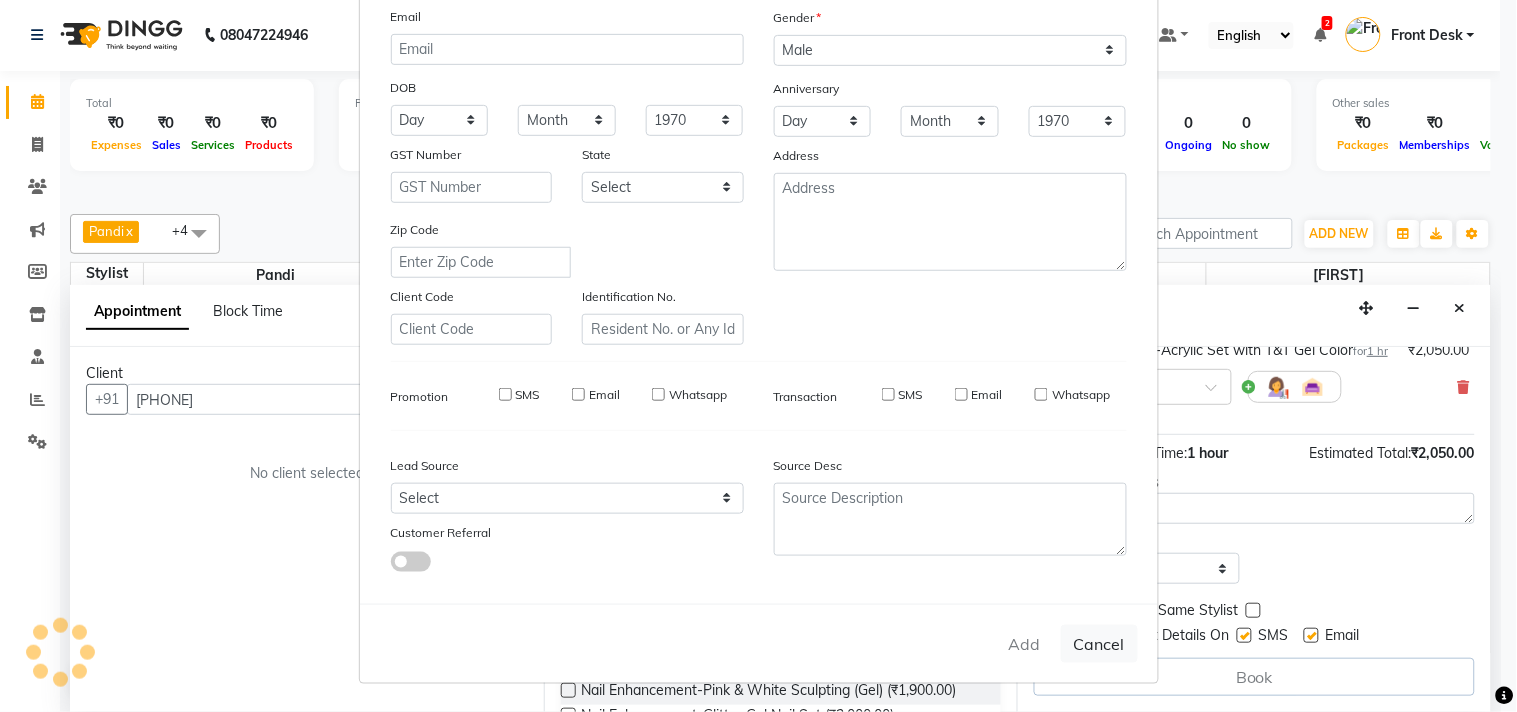type 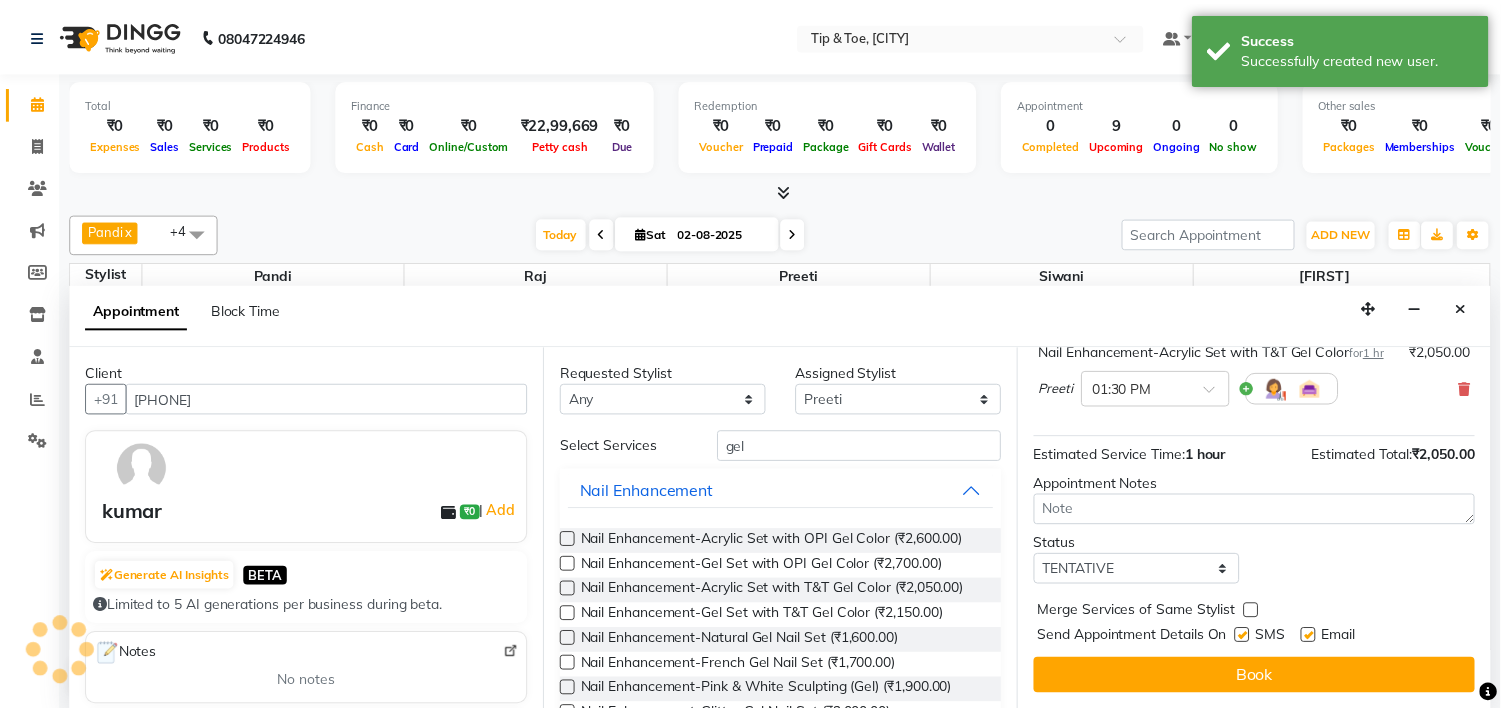 scroll, scrollTop: 182, scrollLeft: 0, axis: vertical 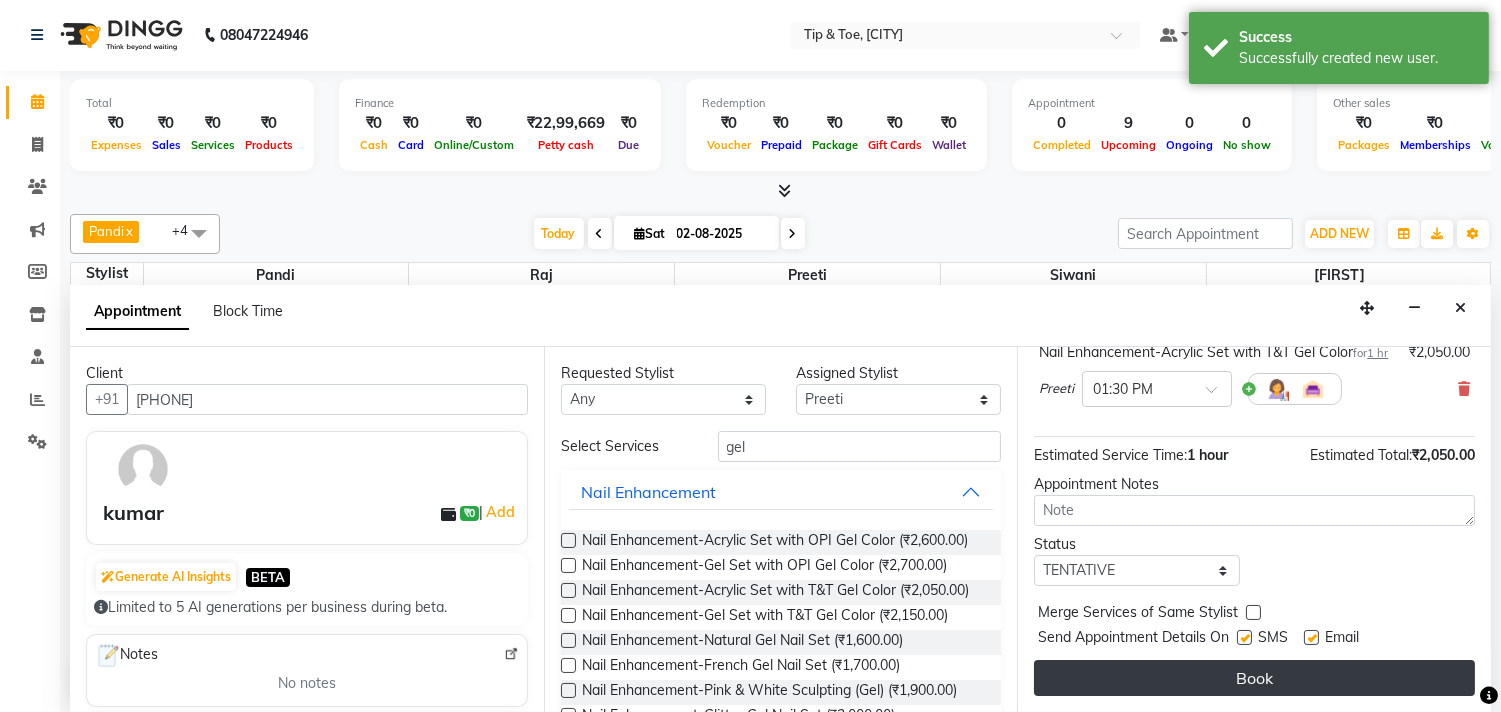click on "Book" at bounding box center (1254, 678) 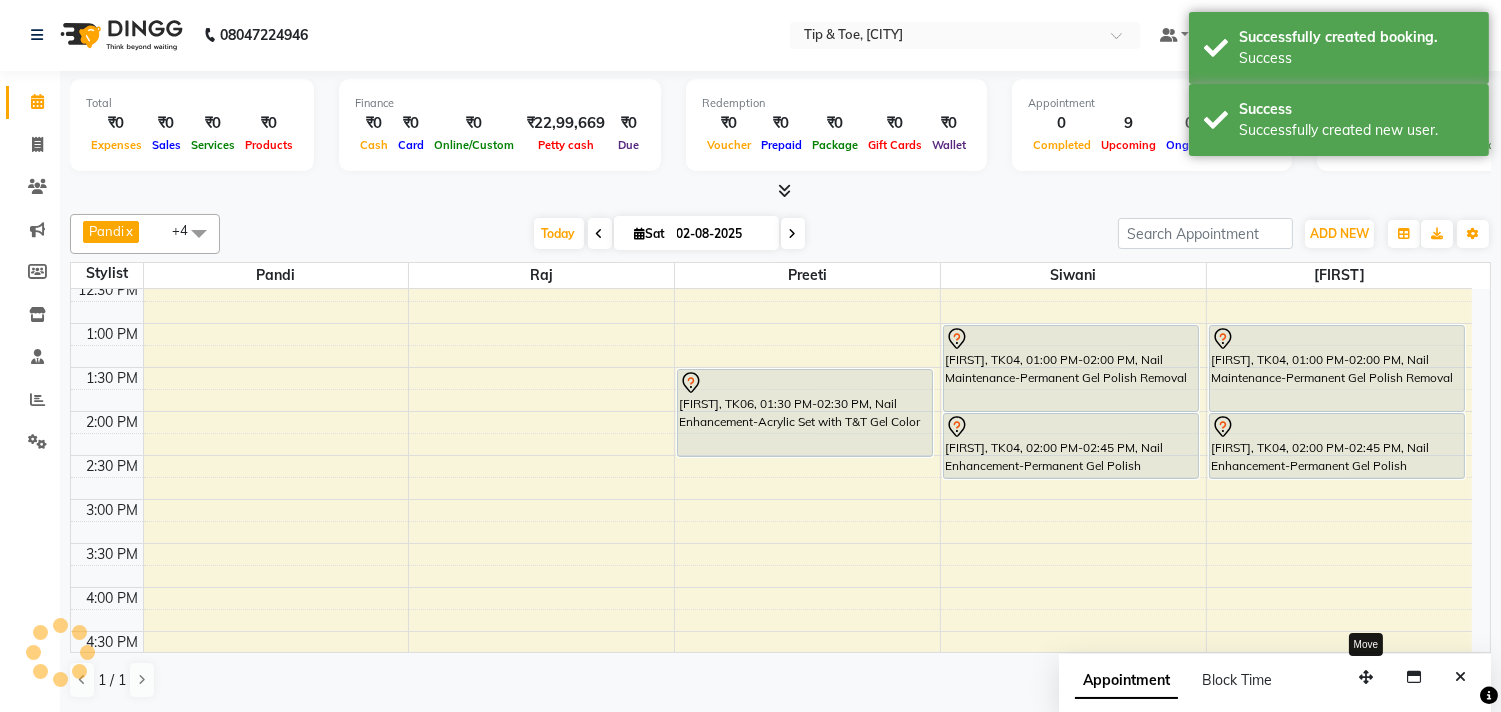 scroll, scrollTop: 0, scrollLeft: 0, axis: both 